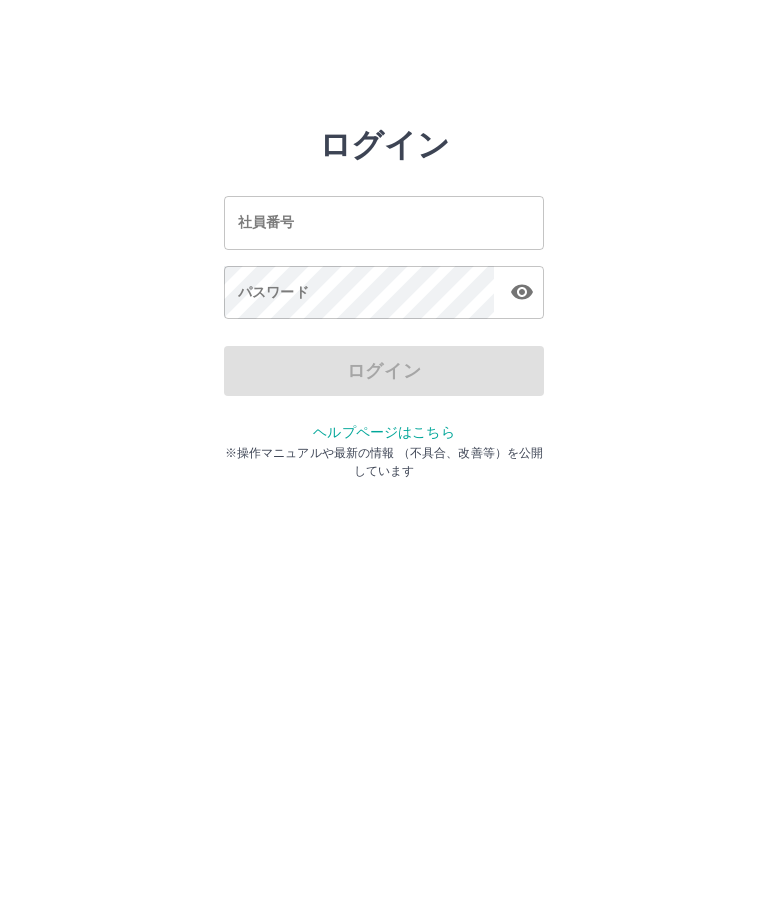 scroll, scrollTop: 0, scrollLeft: 0, axis: both 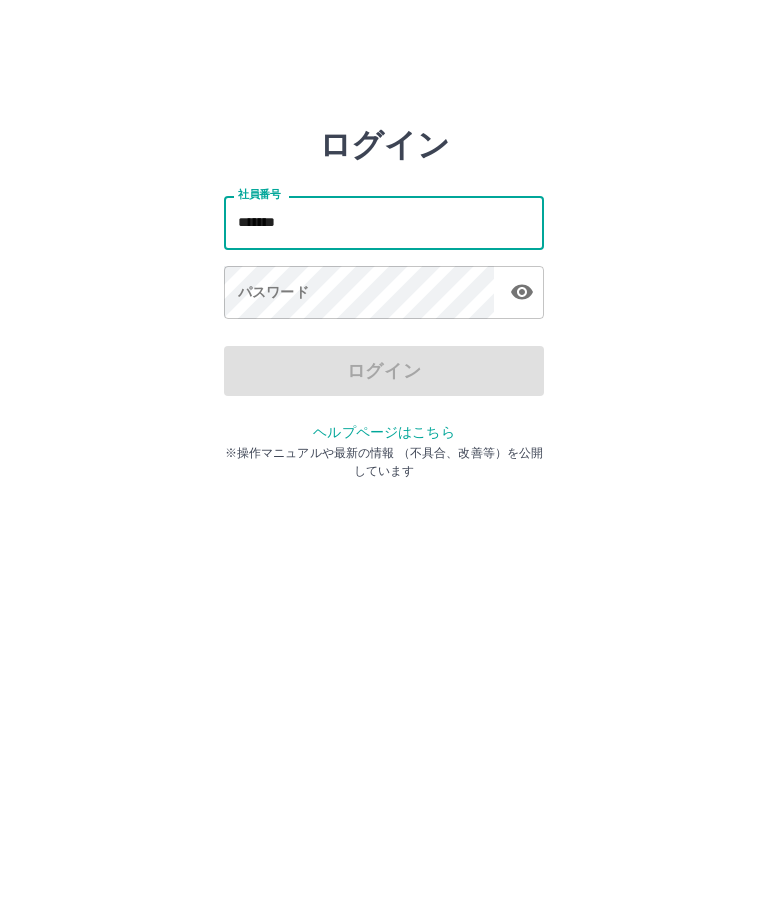 type on "*******" 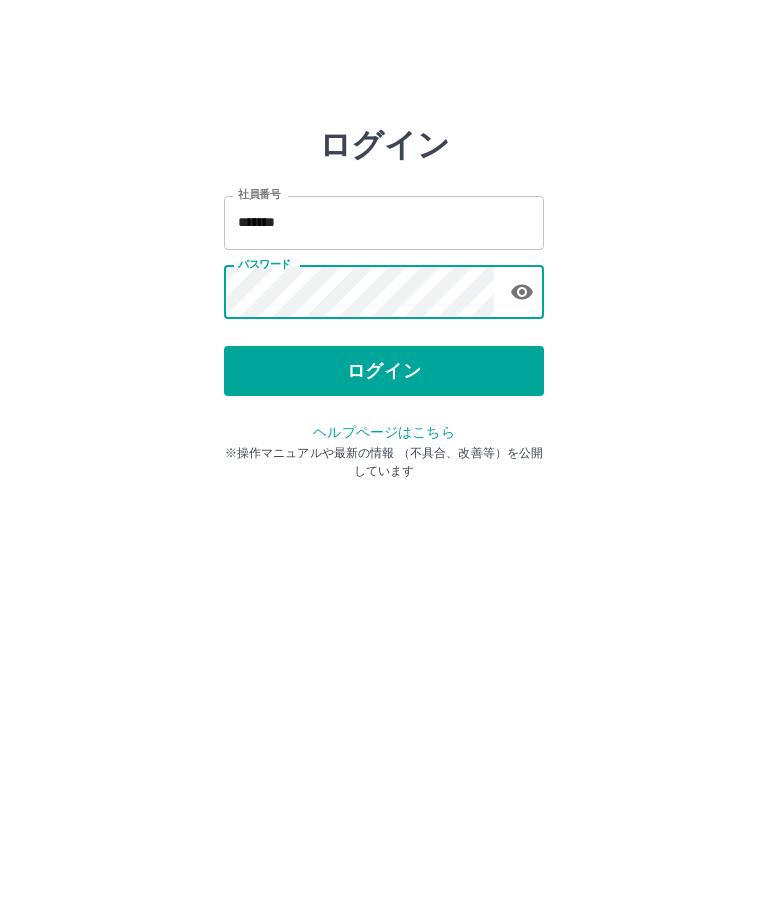 click on "ログイン" at bounding box center [384, 371] 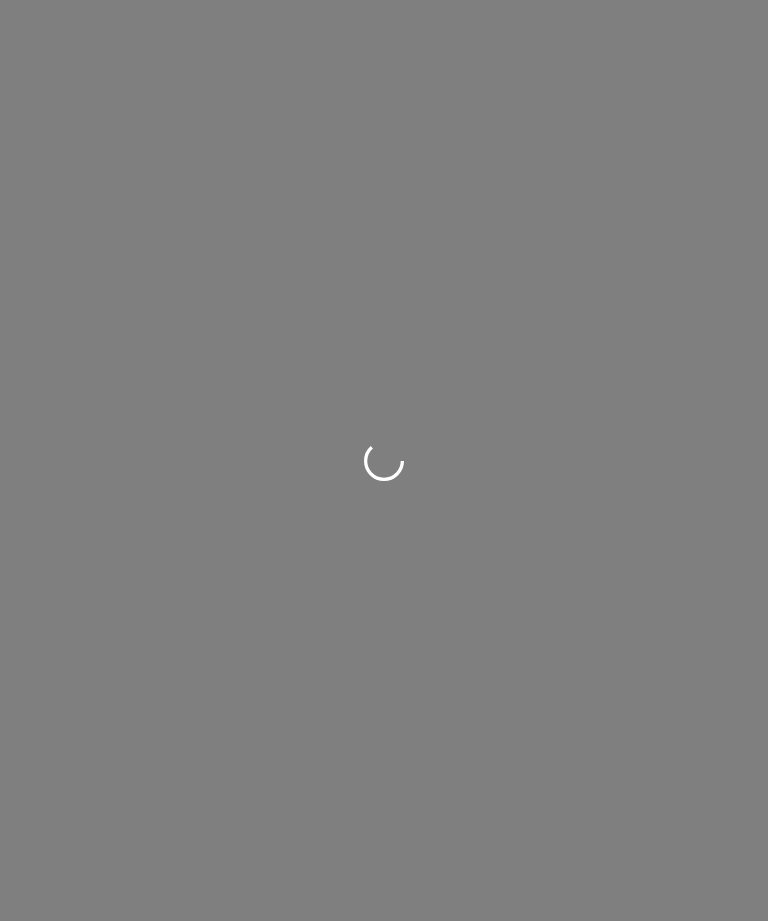 scroll, scrollTop: 0, scrollLeft: 0, axis: both 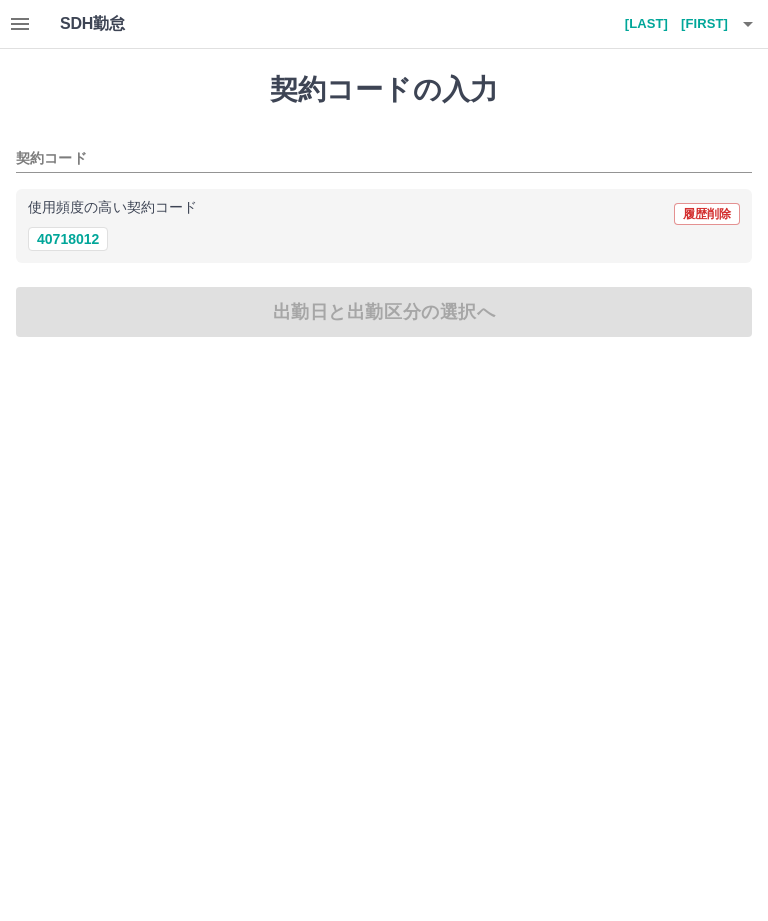 click on "40718012" at bounding box center [68, 239] 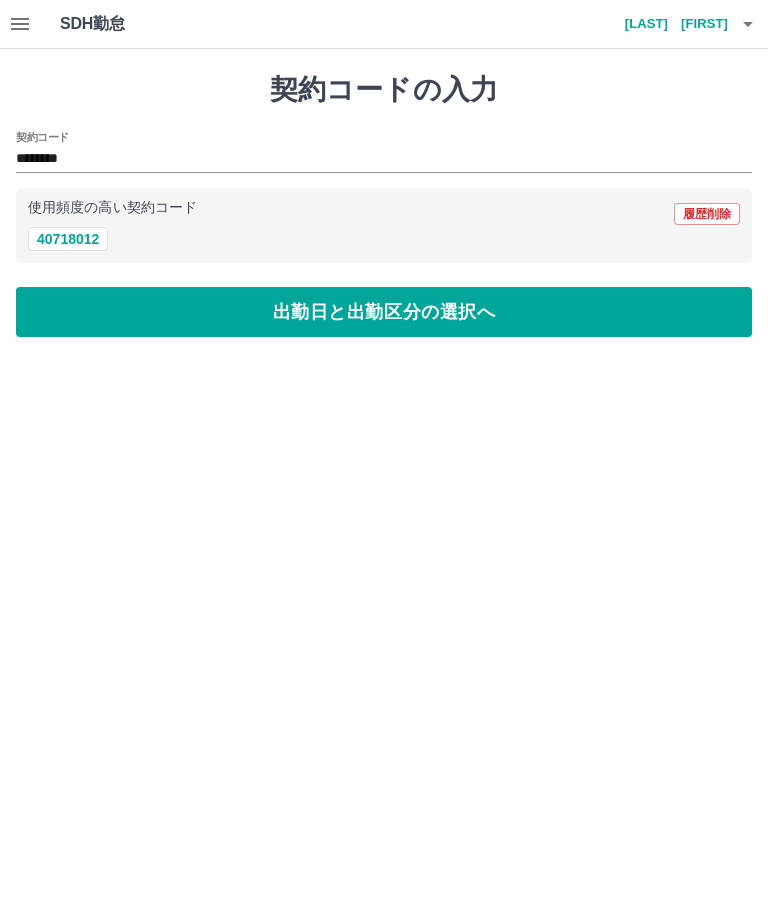 click on "出勤日と出勤区分の選択へ" at bounding box center [384, 312] 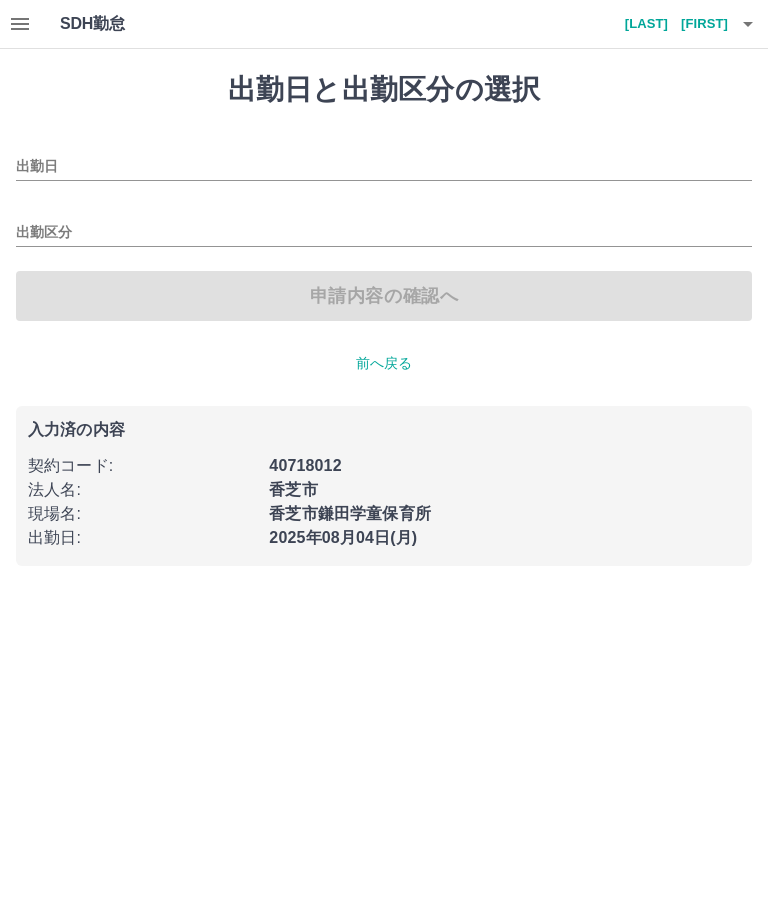 type on "**********" 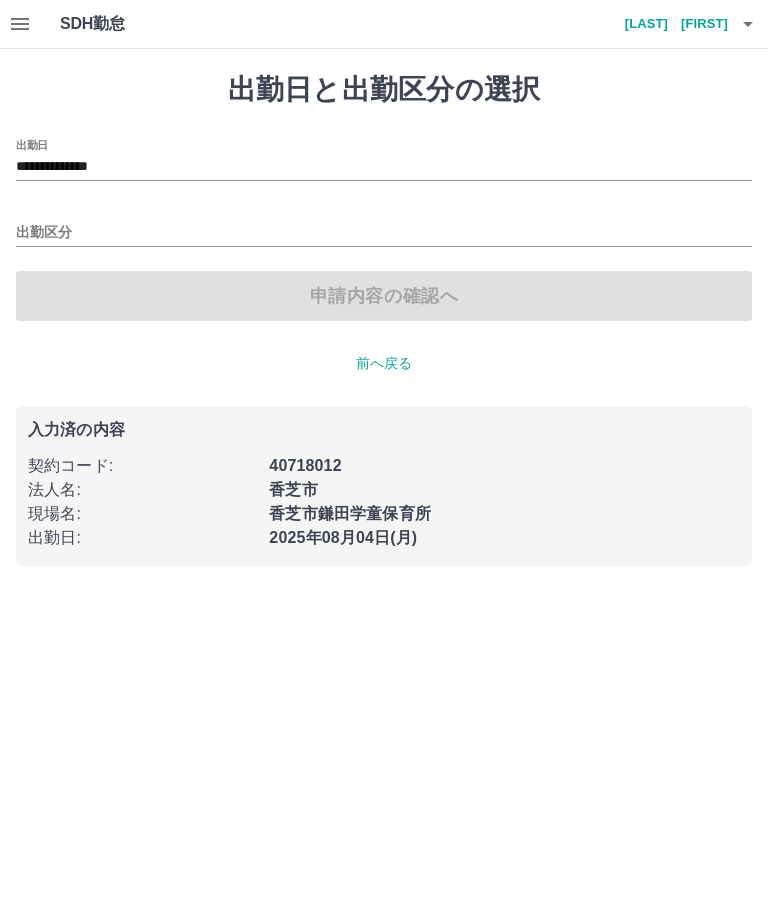 click on "出勤区分" at bounding box center (384, 233) 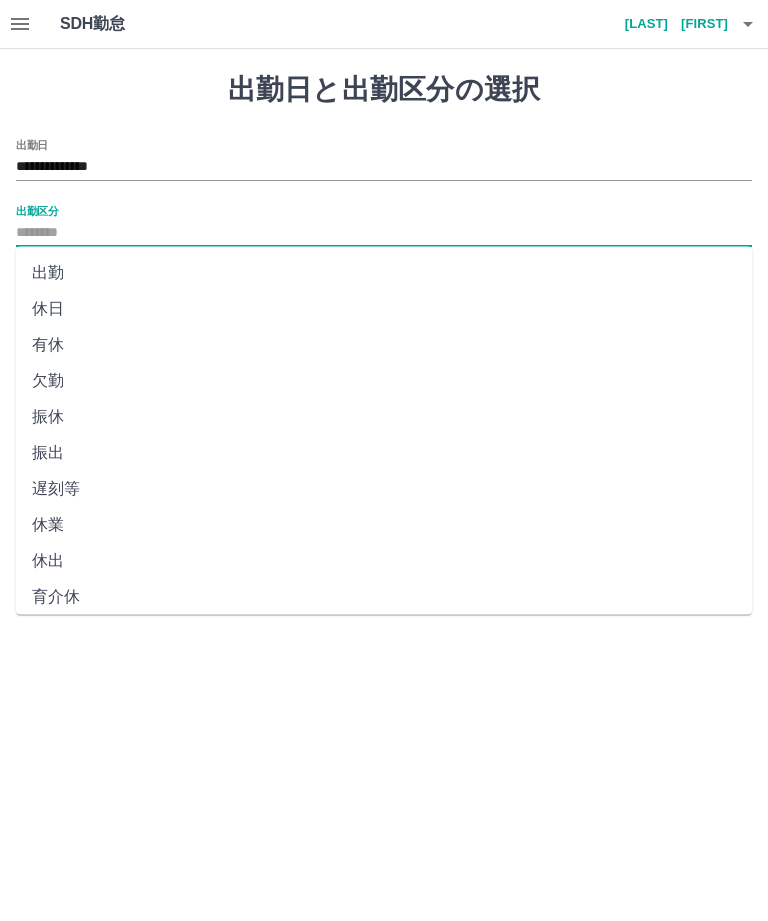 click on "出勤" at bounding box center (384, 273) 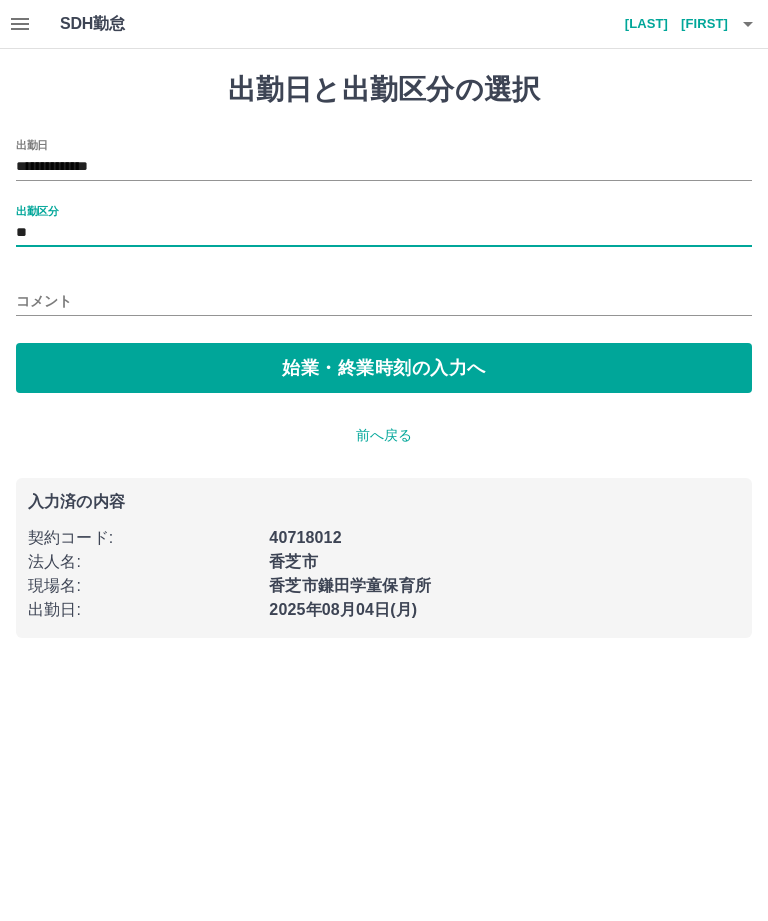 click on "コメント" at bounding box center [384, 301] 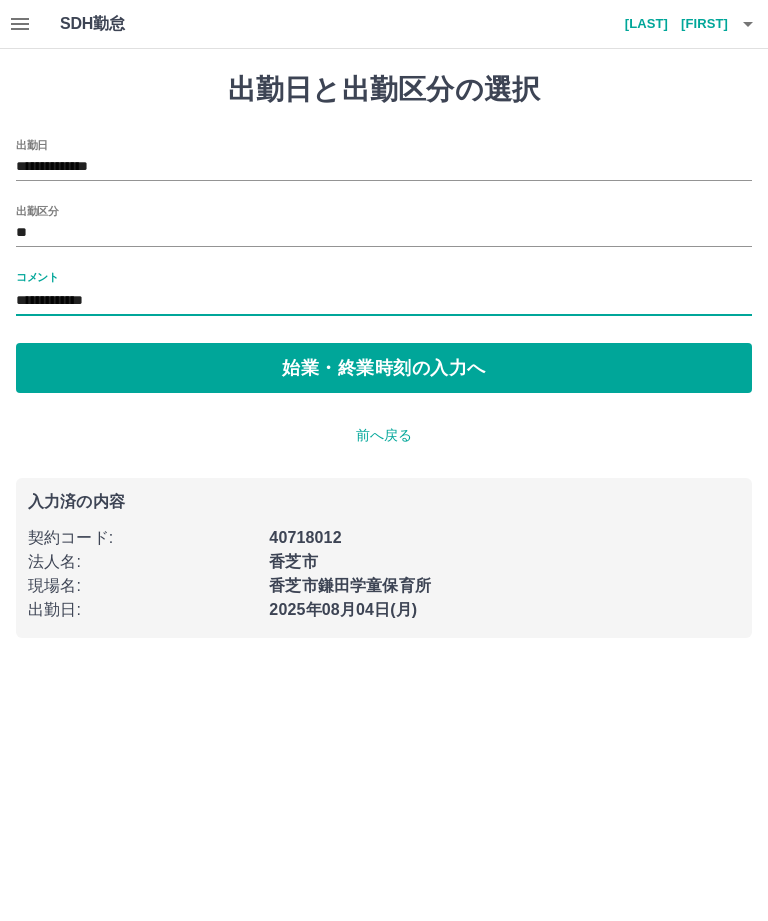 type on "**********" 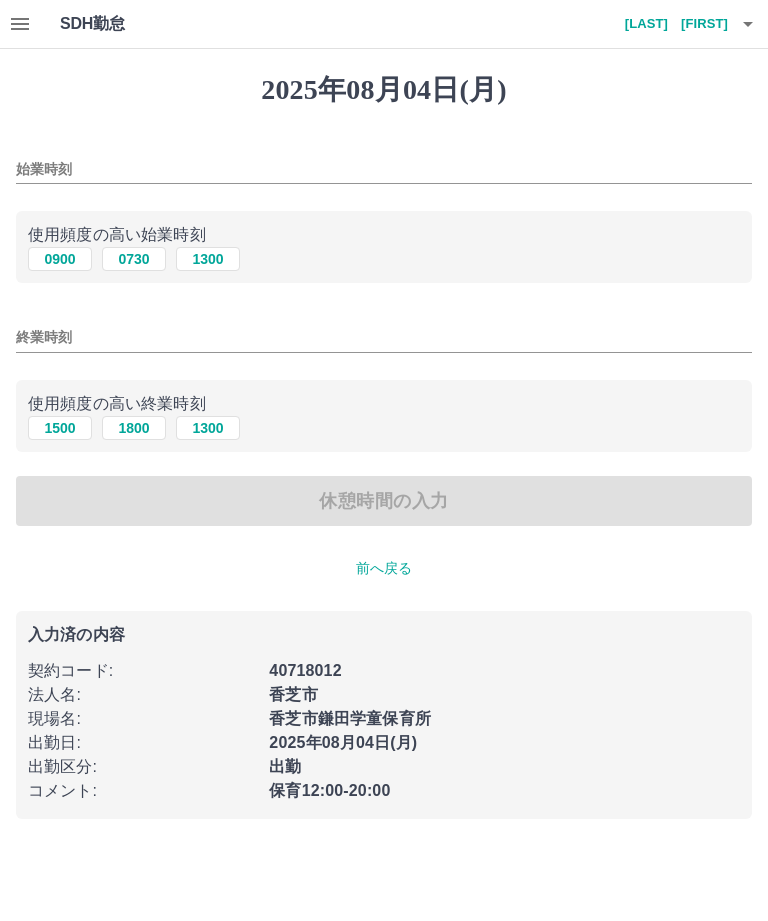 click on "始業時刻" at bounding box center (384, 169) 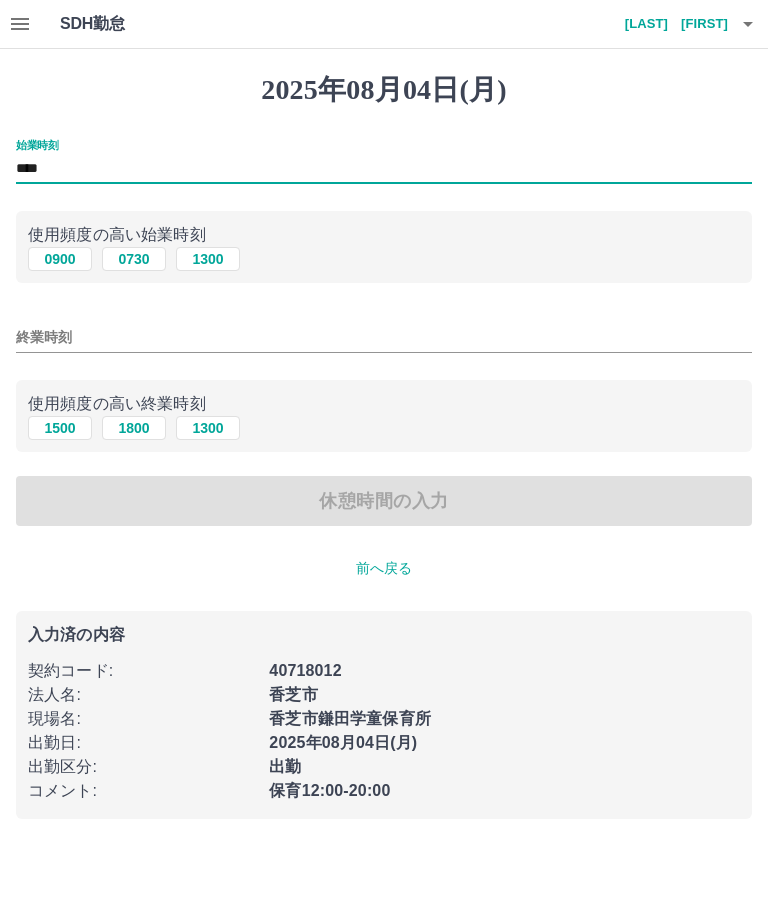type on "****" 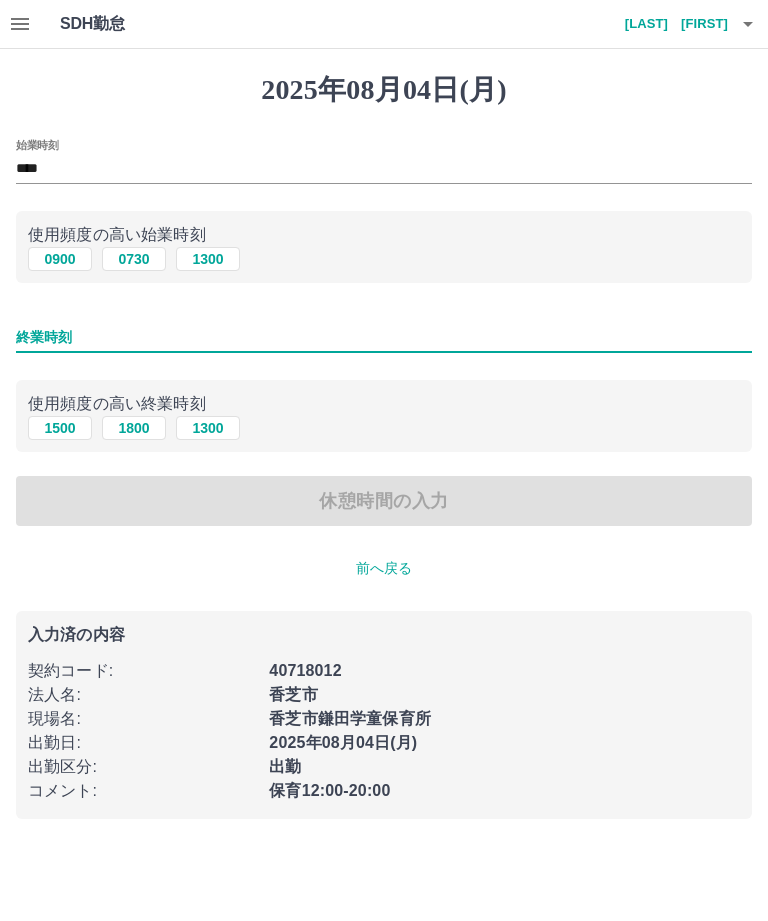 type on "*" 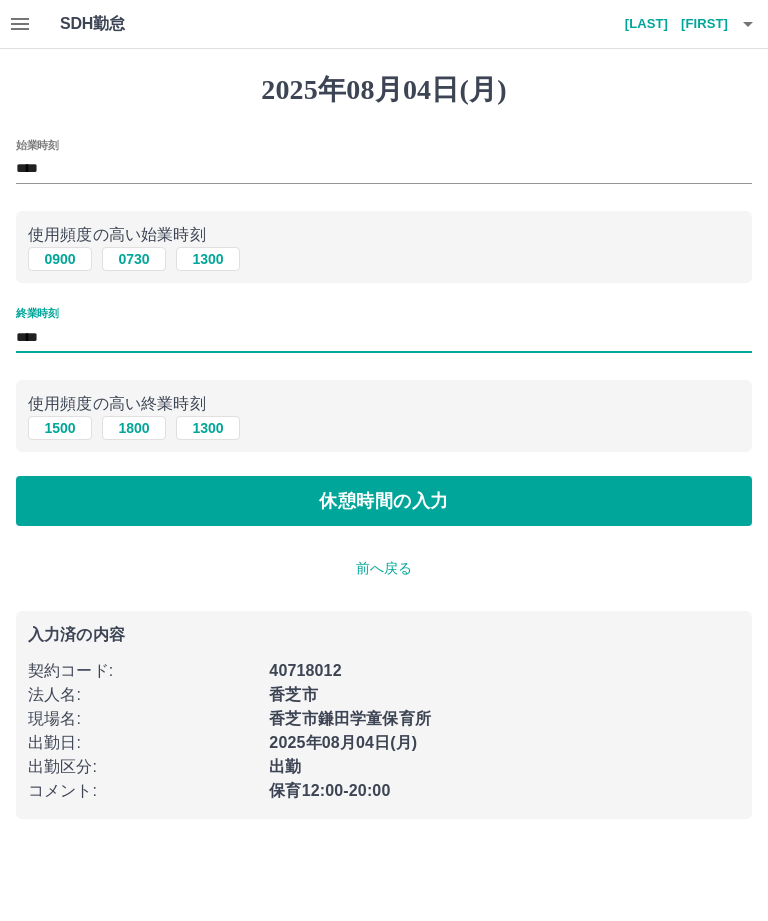 type on "****" 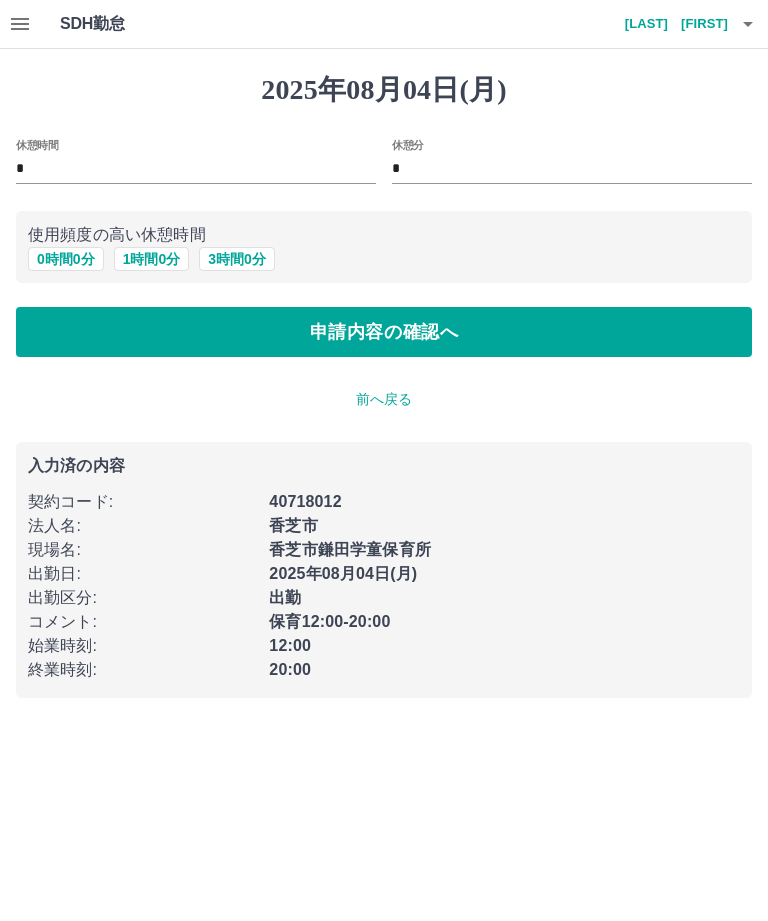 click on "1 時間 0 分" at bounding box center (152, 259) 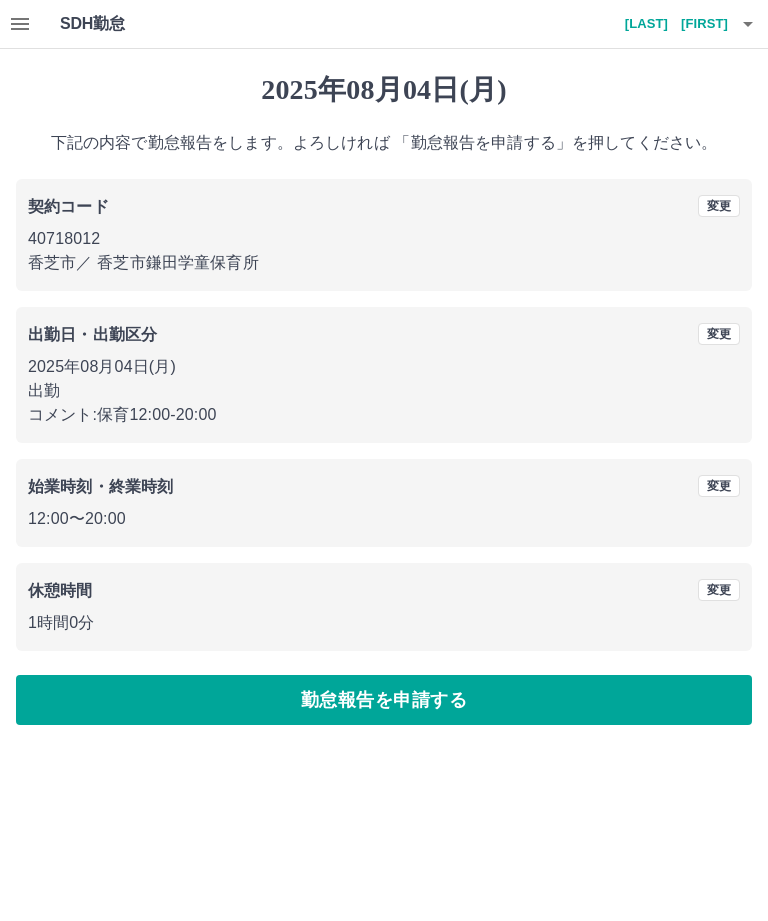 click on "[YEAR]年08月04日(月) 下記の内容で勤怠報告をします。よろしければ 「勤怠報告を申請する」を押してください。 契約コード 変更 40718012 [CITY]  ／   [CITY][POSTAL_CODE] 出勤日・出勤区分 変更 [YEAR]年08月04日(月) 出勤 コメント:  保育12:00-20:00 始業時刻・終業時刻 変更 12:00 〜 20:00 休憩時間 変更 1時間0分 勤怠報告を申請する" at bounding box center [384, 399] 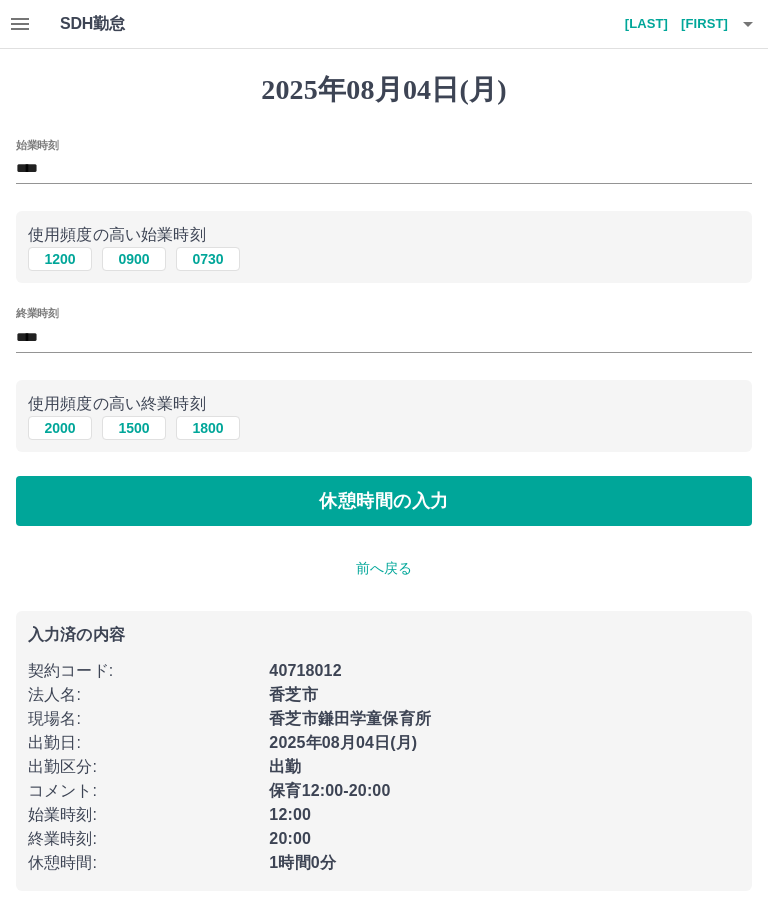 click on "終業時刻" at bounding box center (37, 313) 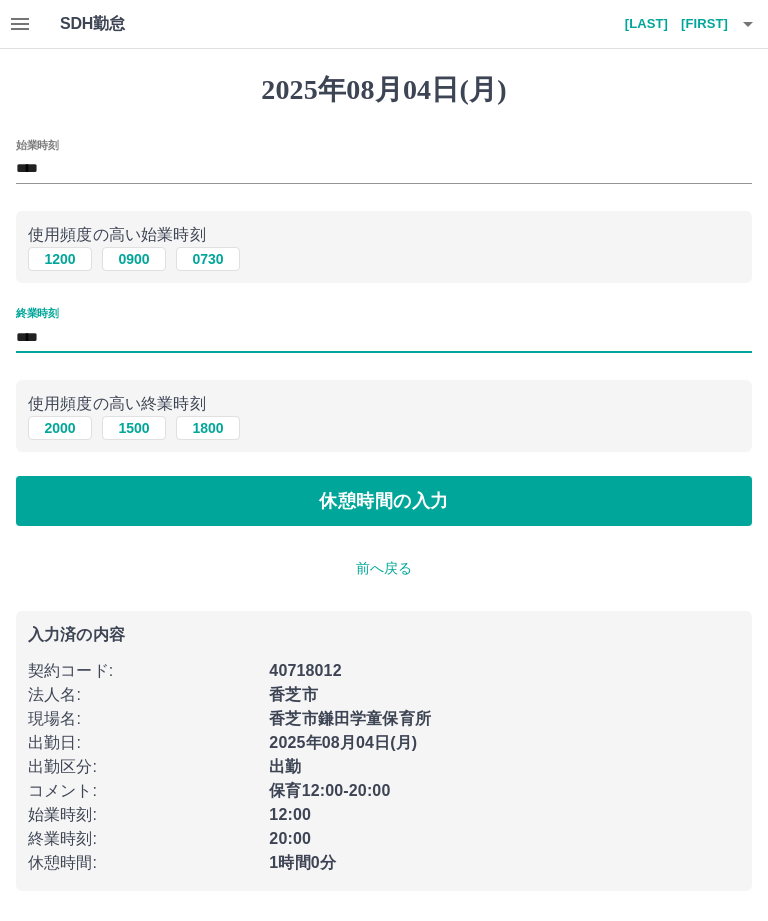 click on "前へ戻る" at bounding box center (384, 568) 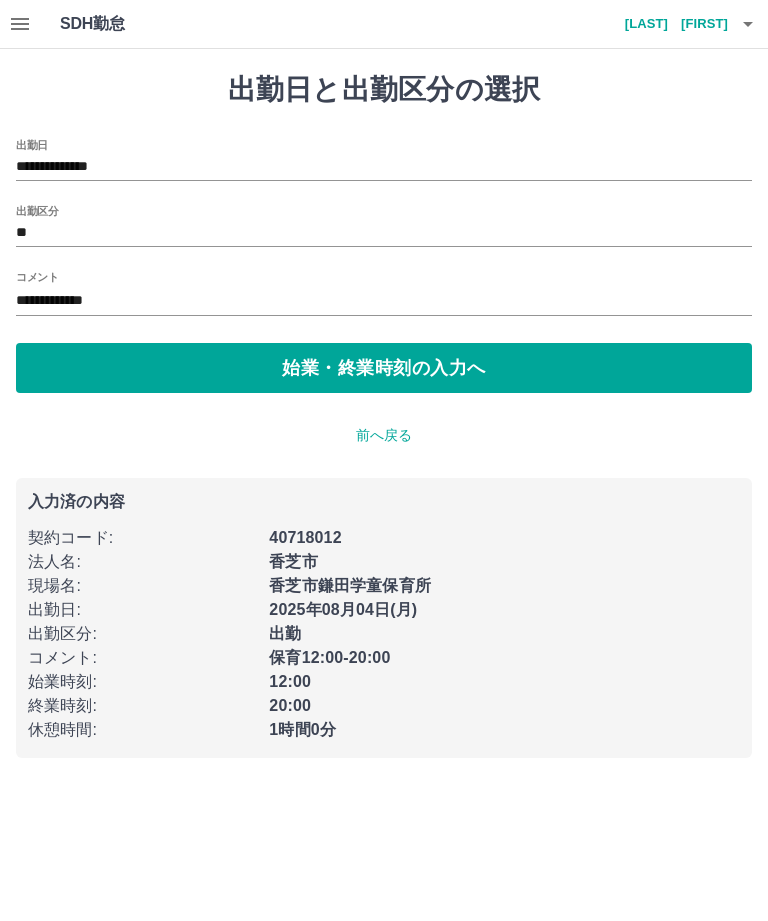 click on "**********" at bounding box center (384, 301) 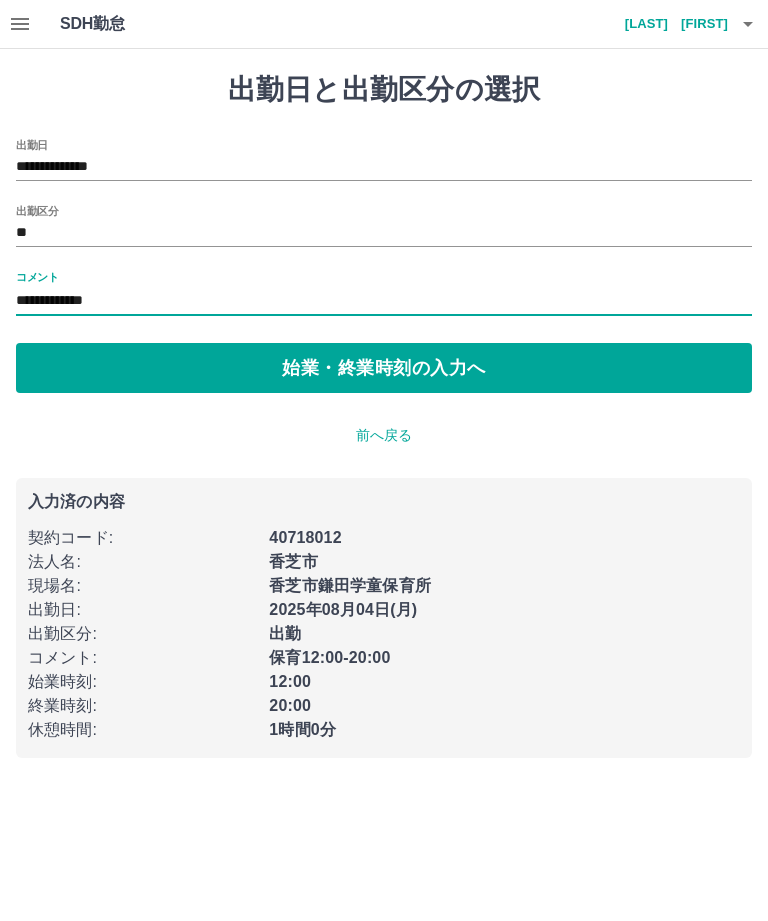 type on "**********" 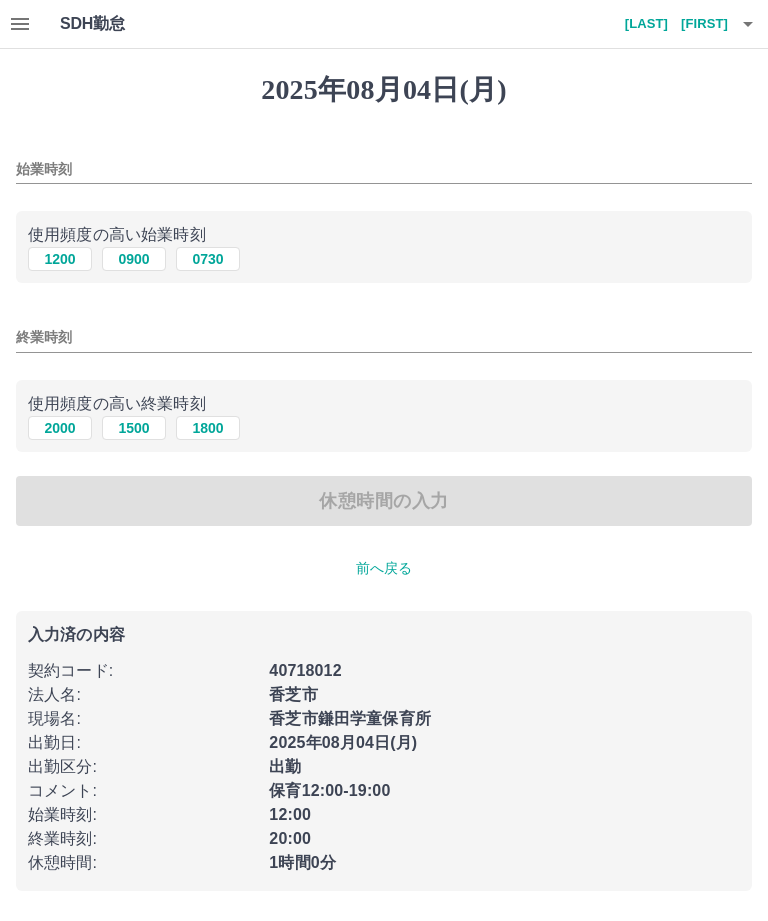 type on "****" 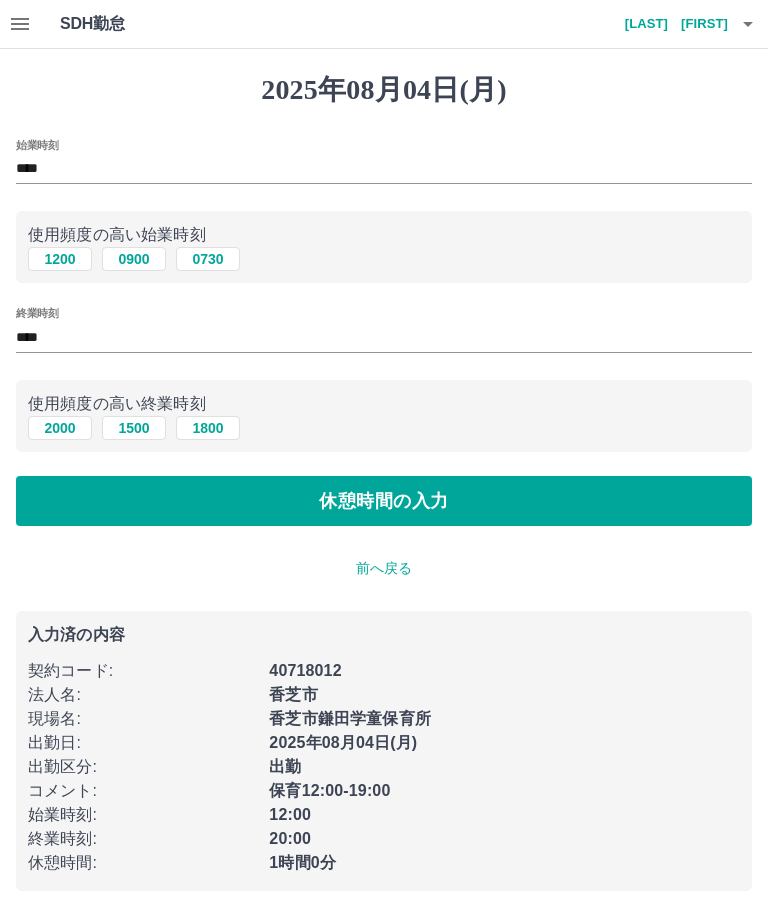click on "休憩時間の入力" at bounding box center [384, 501] 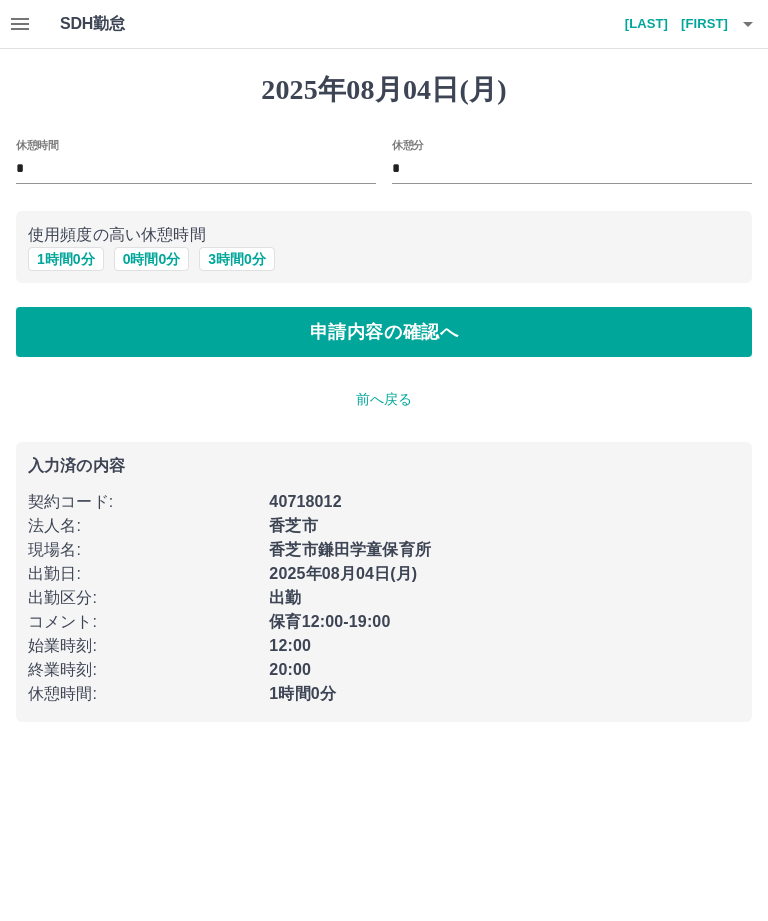 click on "申請内容の確認へ" at bounding box center (384, 332) 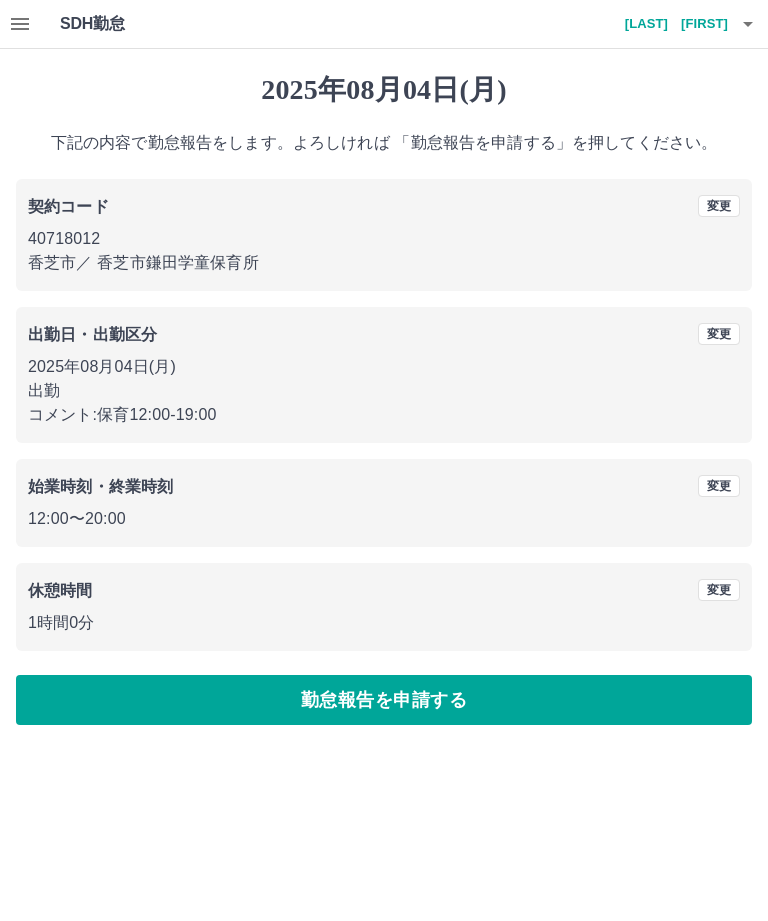 click on "勤怠報告を申請する" at bounding box center [384, 700] 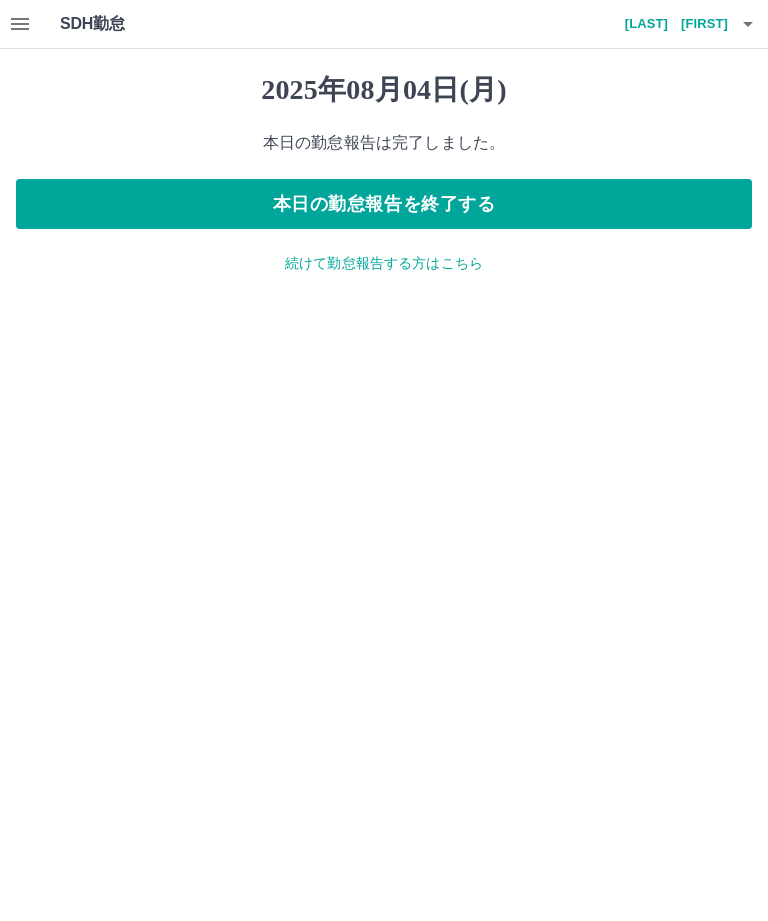 click on "本日の勤怠報告を終了する" at bounding box center (384, 204) 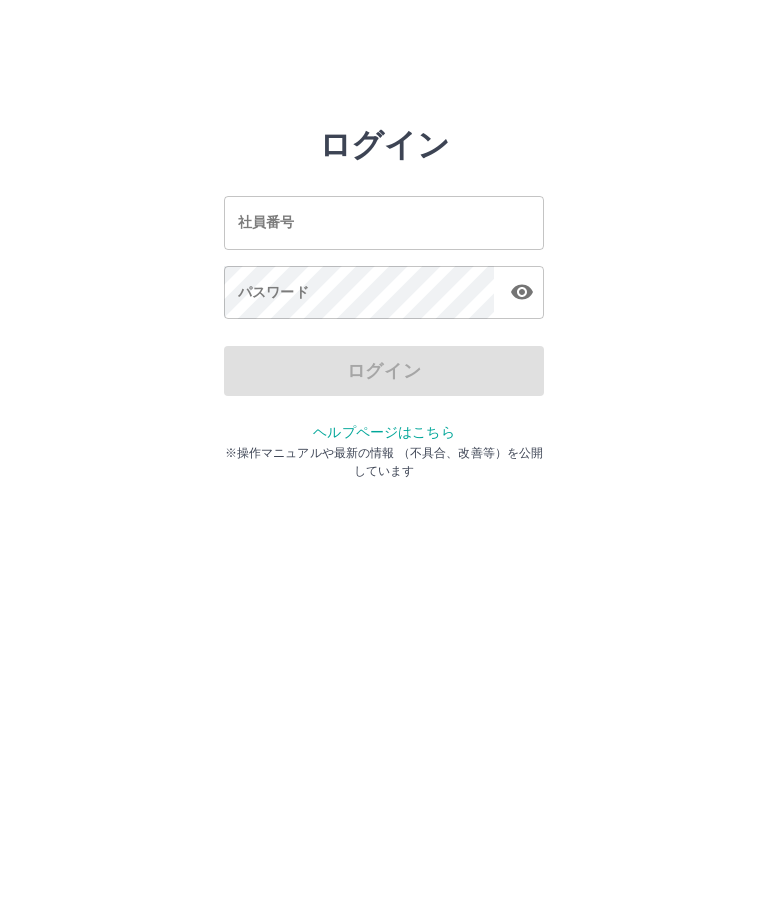 scroll, scrollTop: 0, scrollLeft: 0, axis: both 